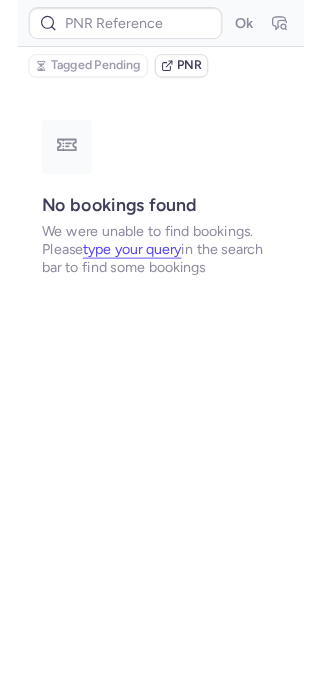 scroll, scrollTop: 0, scrollLeft: 0, axis: both 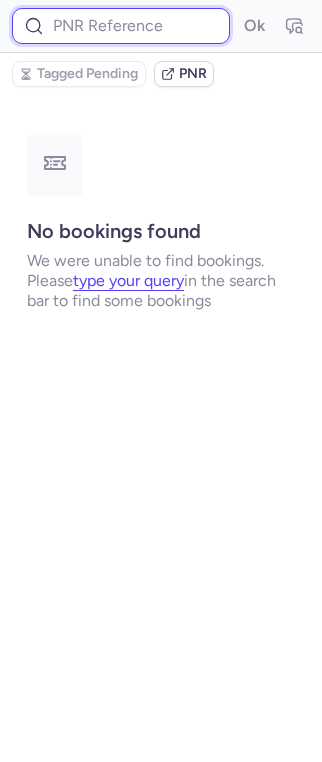 click at bounding box center (121, 26) 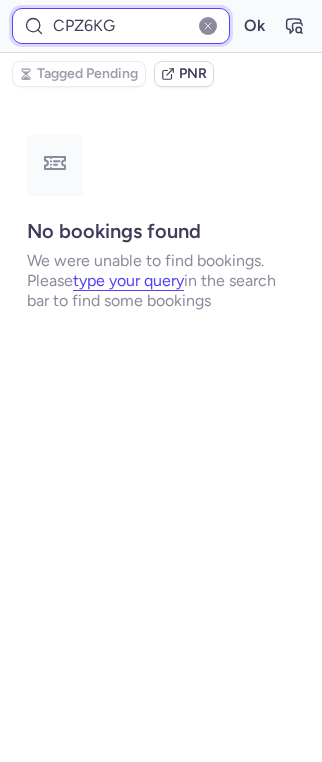 type on "CPZ6KG" 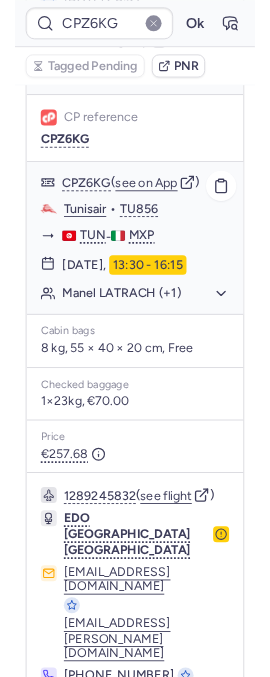 scroll, scrollTop: 0, scrollLeft: 0, axis: both 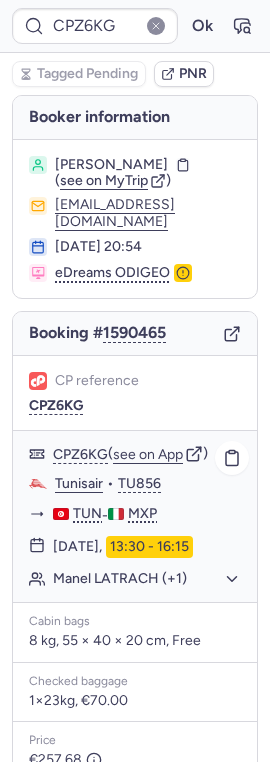 click on "Manel LATRACH (+1)" 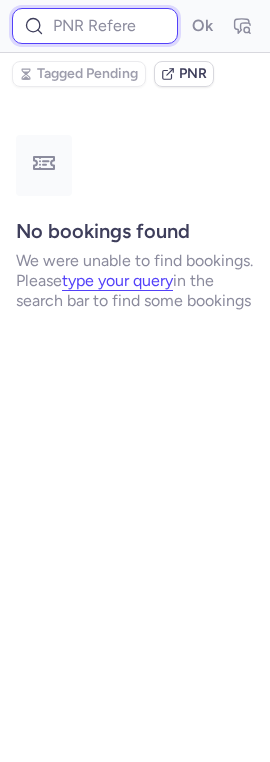 click at bounding box center [95, 26] 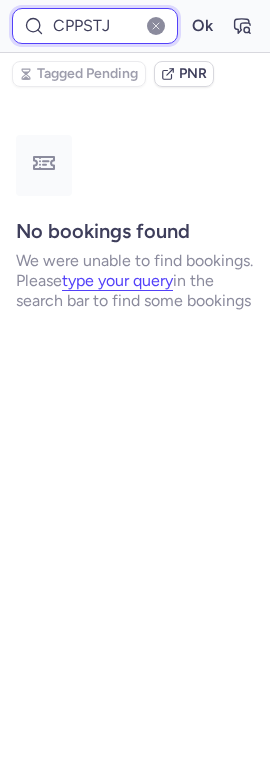 type on "CPPSTJ" 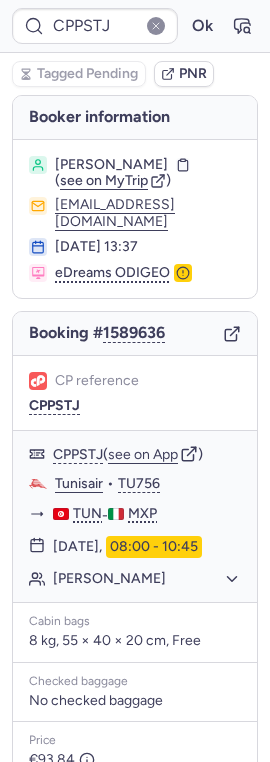 type 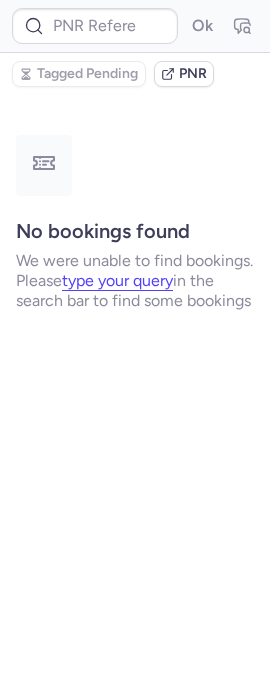 scroll, scrollTop: 0, scrollLeft: 0, axis: both 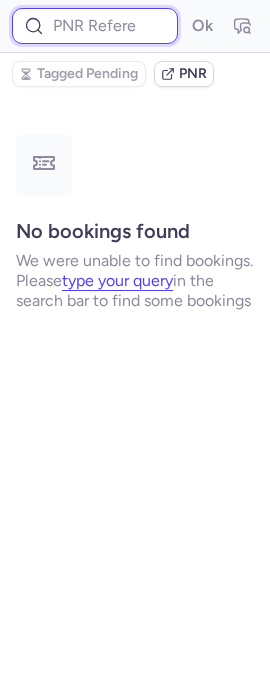 click at bounding box center [95, 26] 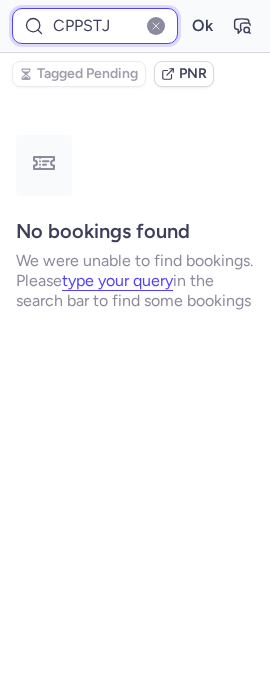 type on "CPPSTJ" 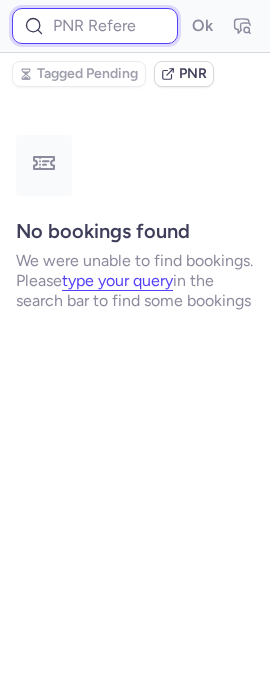 click at bounding box center (95, 26) 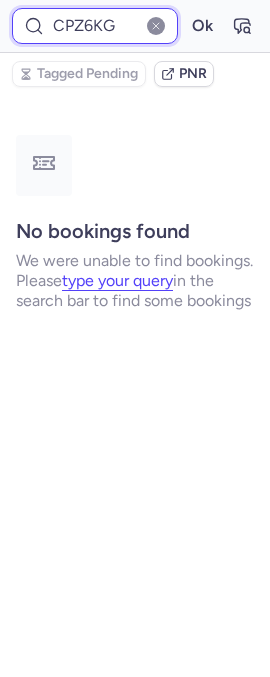 type on "CPZ6KG" 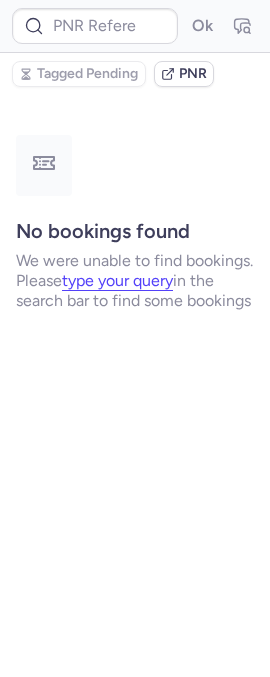 scroll, scrollTop: 0, scrollLeft: 0, axis: both 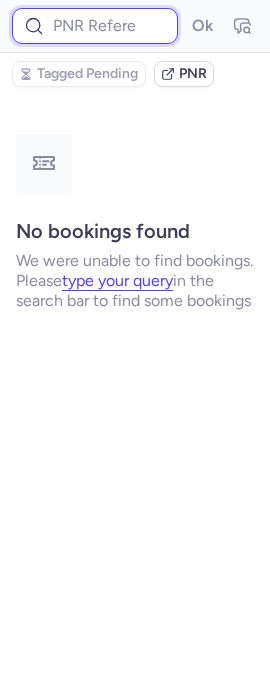 click at bounding box center [95, 26] 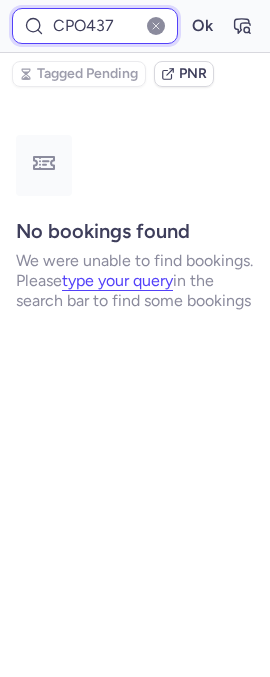 type on "CPO437" 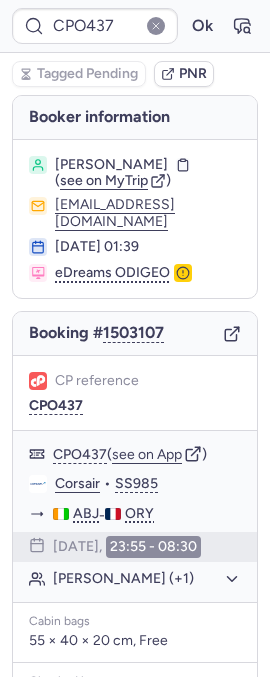 type 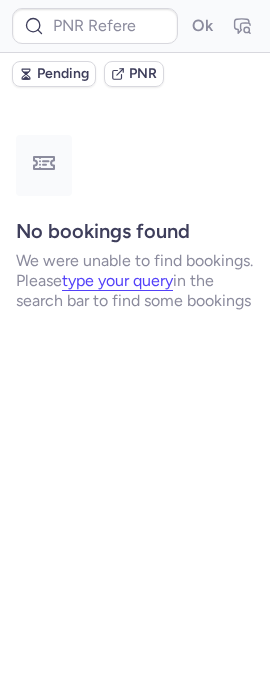 scroll, scrollTop: 0, scrollLeft: 0, axis: both 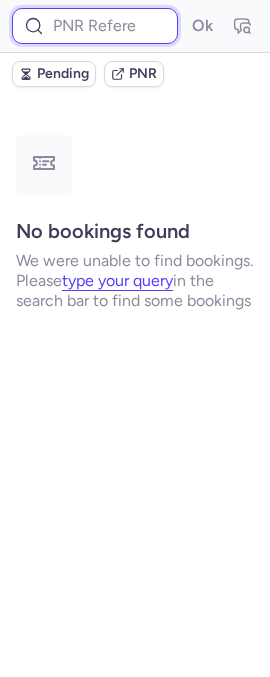 click at bounding box center (95, 26) 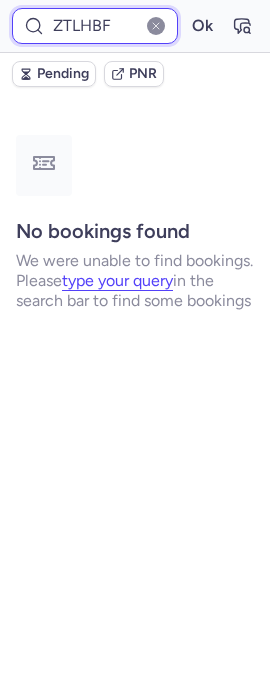 type on "ZTLHBF" 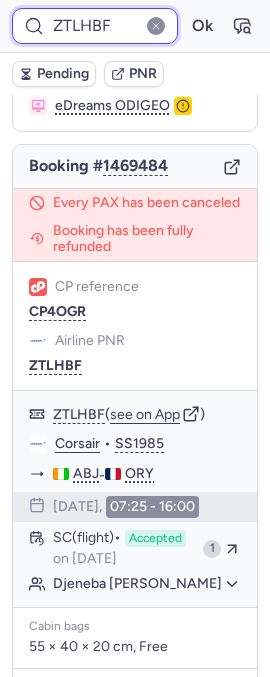 scroll, scrollTop: 0, scrollLeft: 0, axis: both 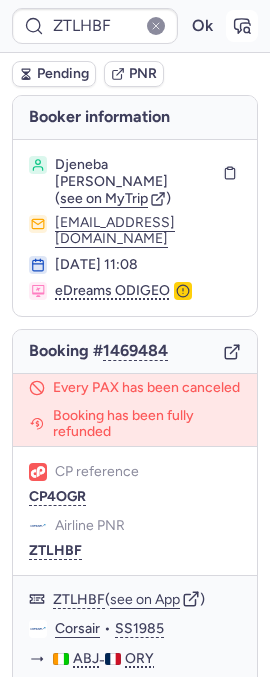 click 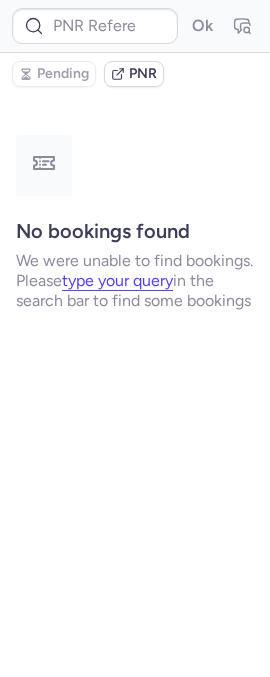 type on "CP4OGR" 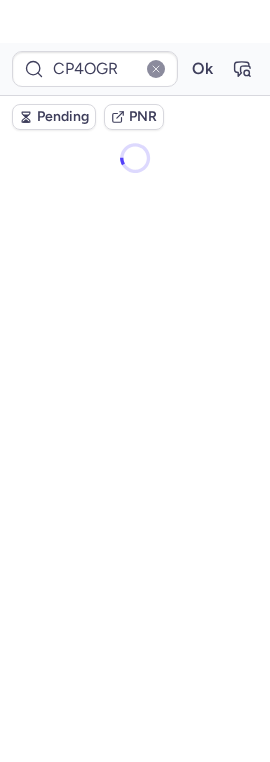 scroll, scrollTop: 0, scrollLeft: 0, axis: both 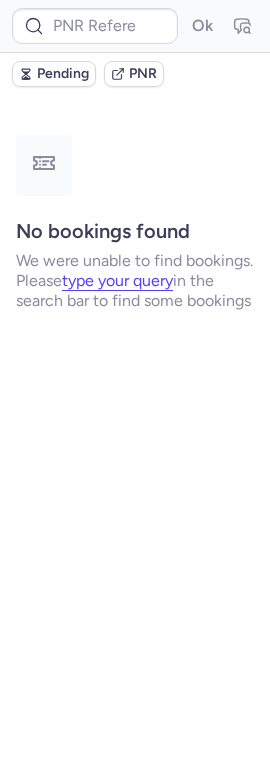 type on "CPEZX4" 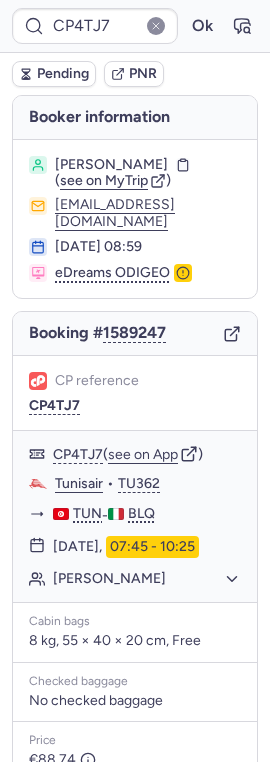 type on "CP89NO" 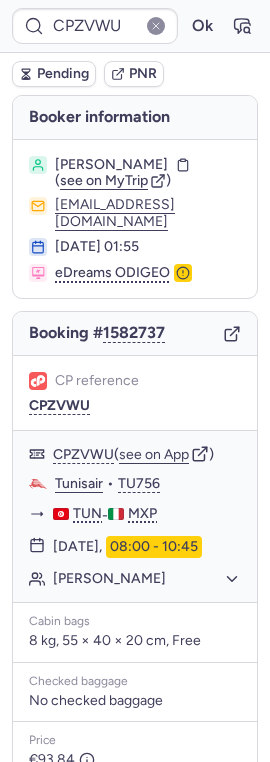 type on "CP6ISN" 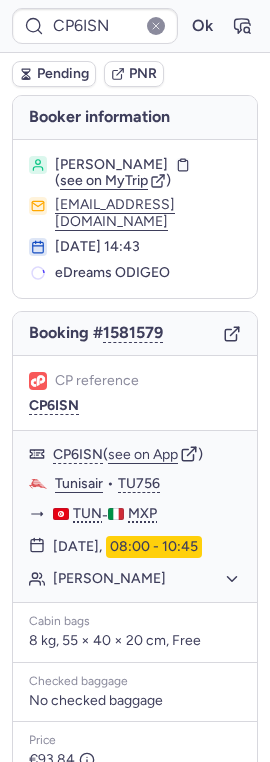 scroll, scrollTop: 274, scrollLeft: 0, axis: vertical 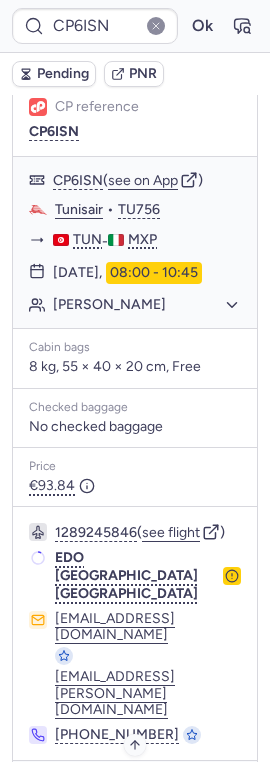click on "Specific conditions" at bounding box center [143, 789] 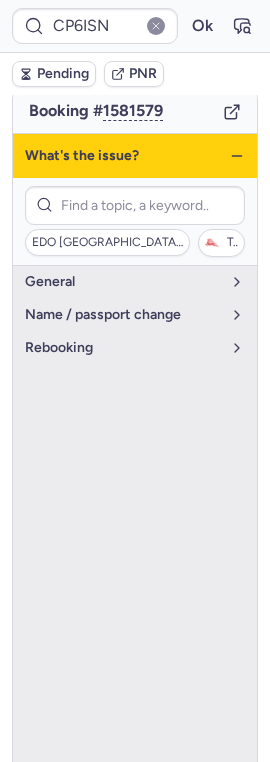 scroll, scrollTop: 213, scrollLeft: 0, axis: vertical 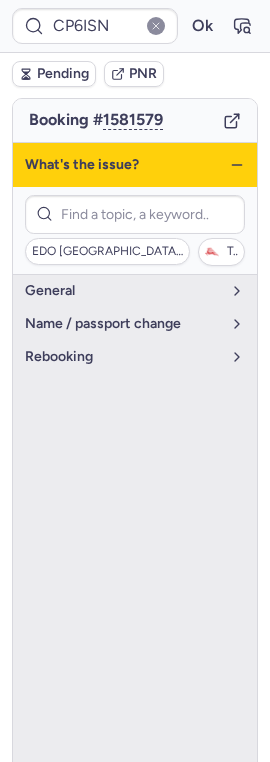 click 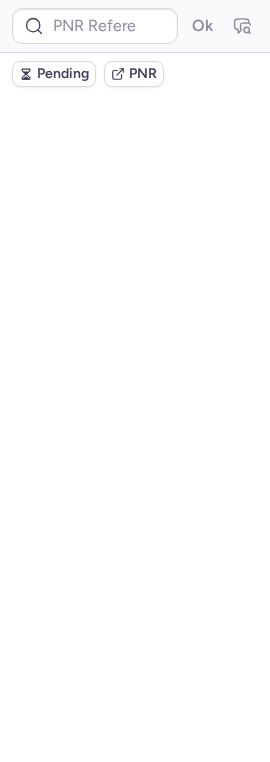 scroll, scrollTop: 0, scrollLeft: 0, axis: both 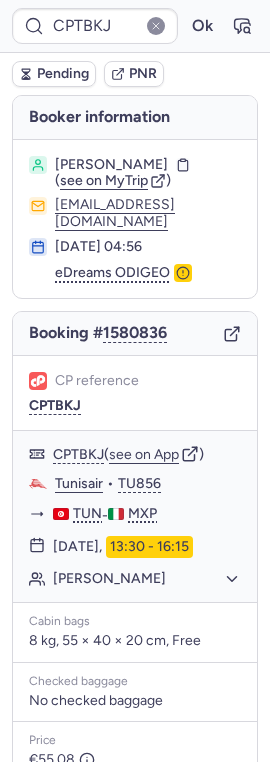 type on "CPZQ2V" 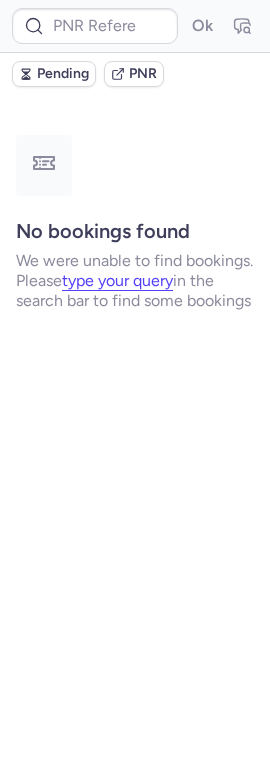 type on "CP2DHN" 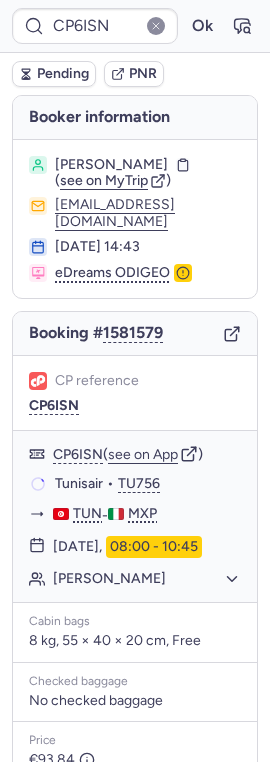 type on "CPZVWU" 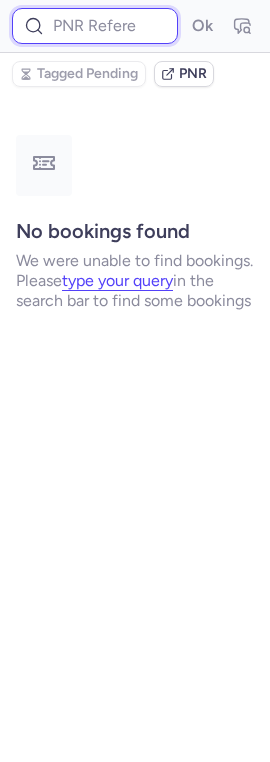 click at bounding box center [95, 26] 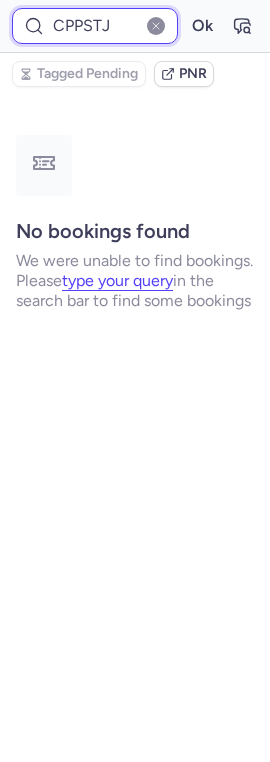 type on "CPPSTJ" 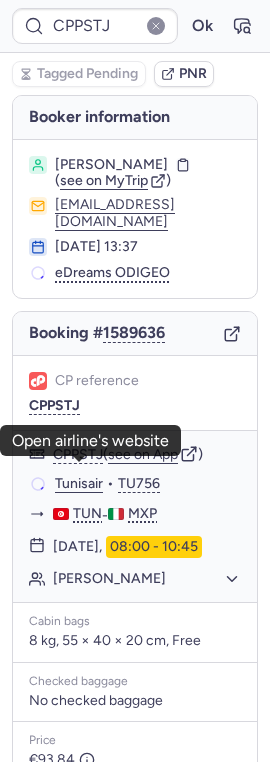 click on "Tunisair" 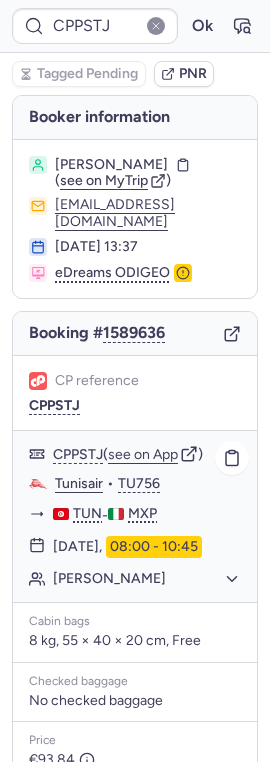 click on "[PERSON_NAME]" 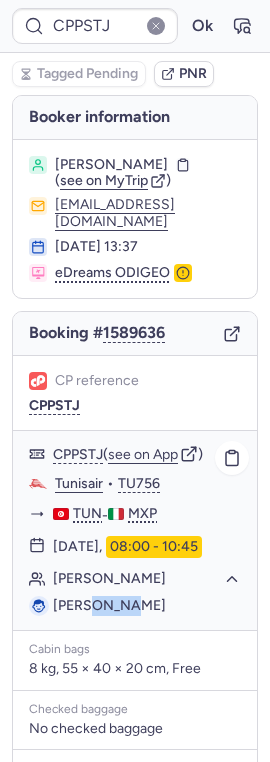 drag, startPoint x: 88, startPoint y: 586, endPoint x: 133, endPoint y: 585, distance: 45.01111 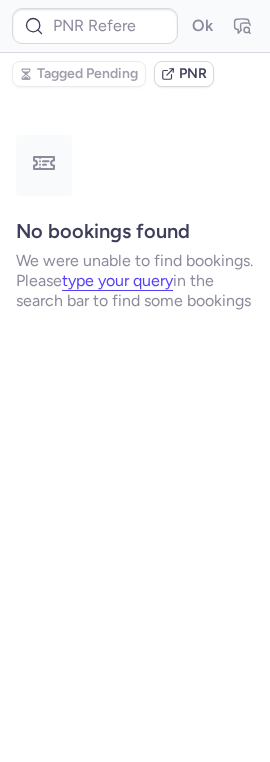 type on "CPEZX4" 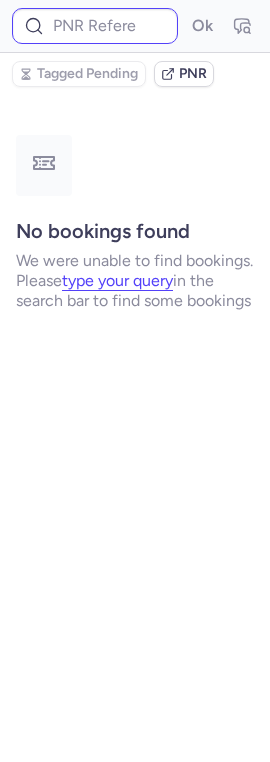 type on "CPO437" 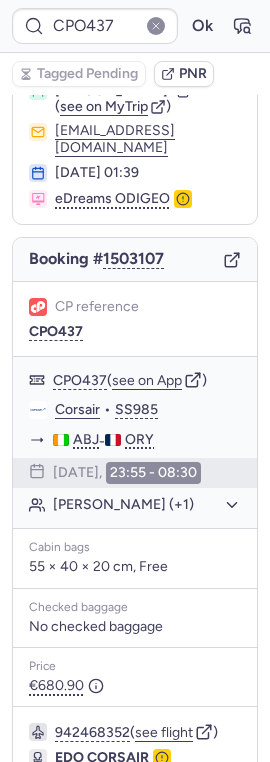 scroll, scrollTop: 0, scrollLeft: 0, axis: both 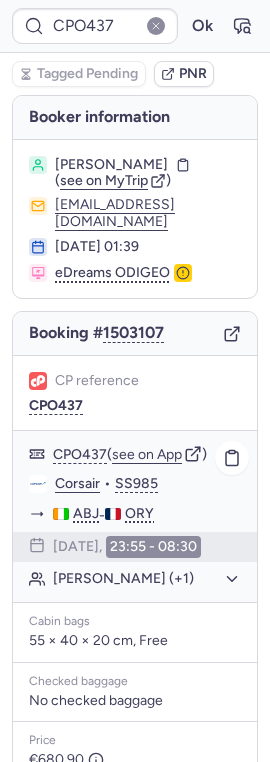 click on "[PERSON_NAME] (+1)" 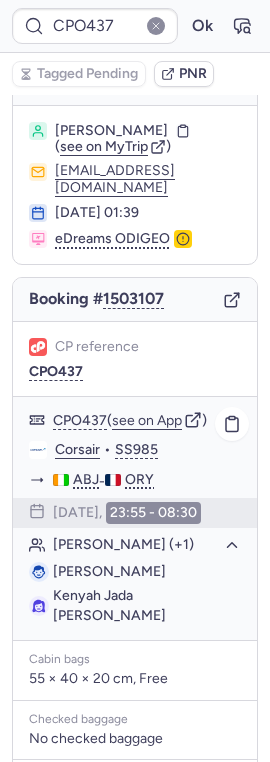 scroll, scrollTop: 0, scrollLeft: 0, axis: both 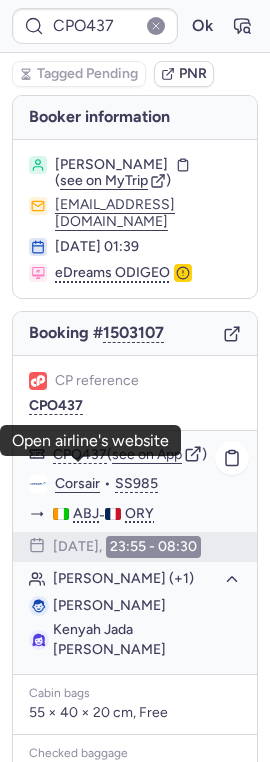 click on "Corsair" 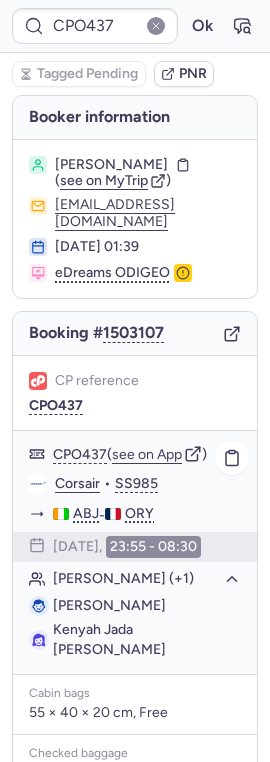 drag, startPoint x: 109, startPoint y: 596, endPoint x: 178, endPoint y: 595, distance: 69.00725 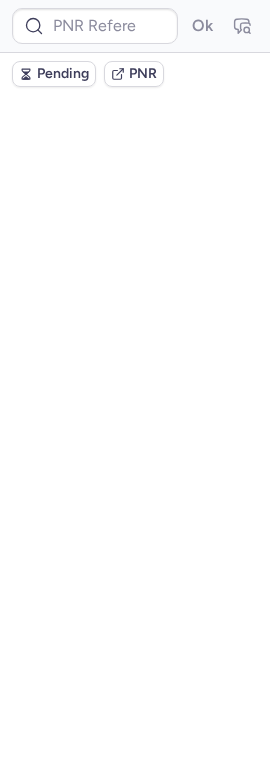 scroll, scrollTop: 0, scrollLeft: 0, axis: both 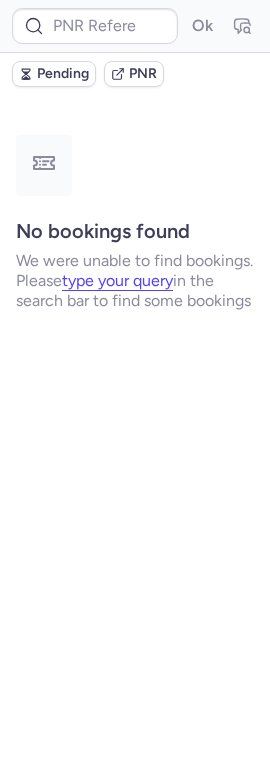 type on "CPFABZ" 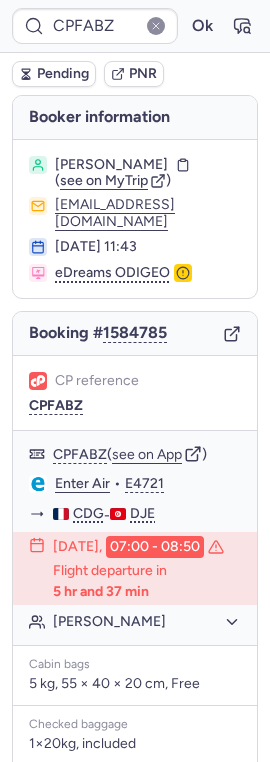 type 